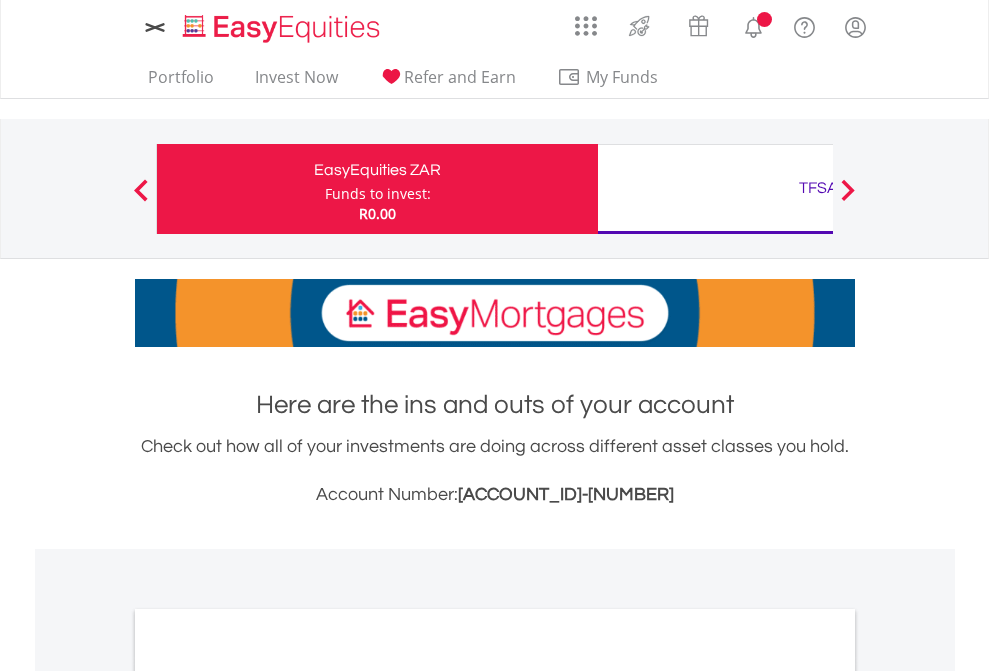 scroll, scrollTop: 0, scrollLeft: 0, axis: both 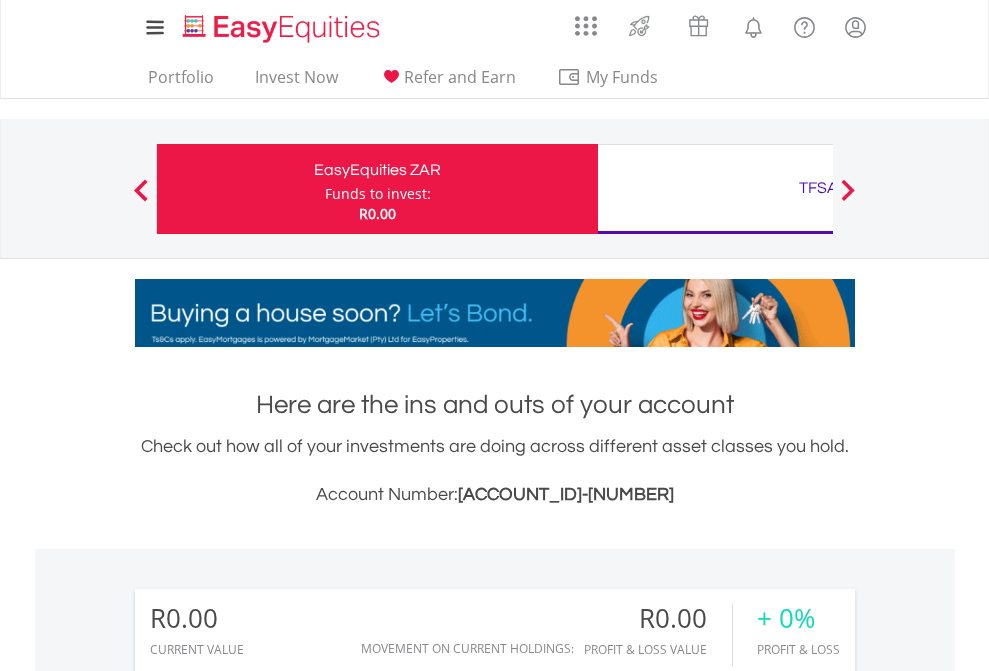 click on "Funds to invest:" at bounding box center [378, 194] 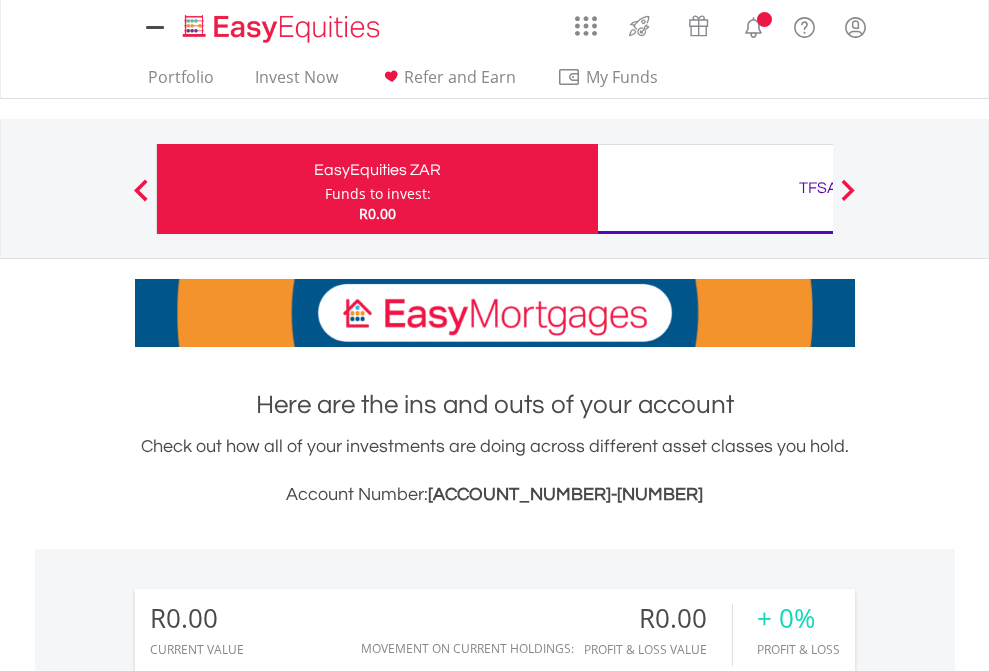 scroll, scrollTop: 0, scrollLeft: 0, axis: both 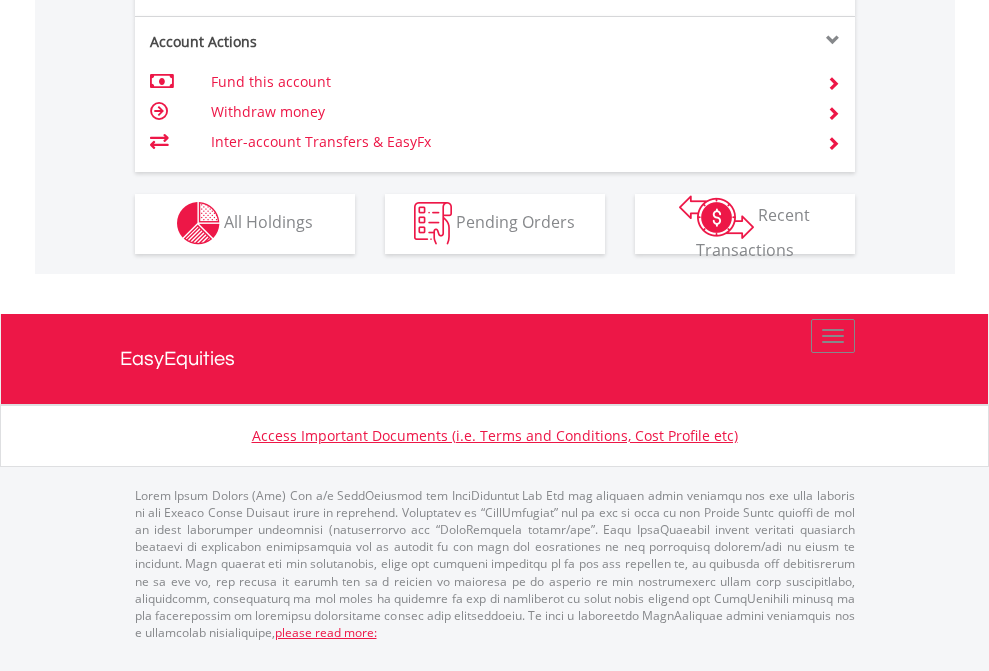click on "Investment types" at bounding box center (706, -353) 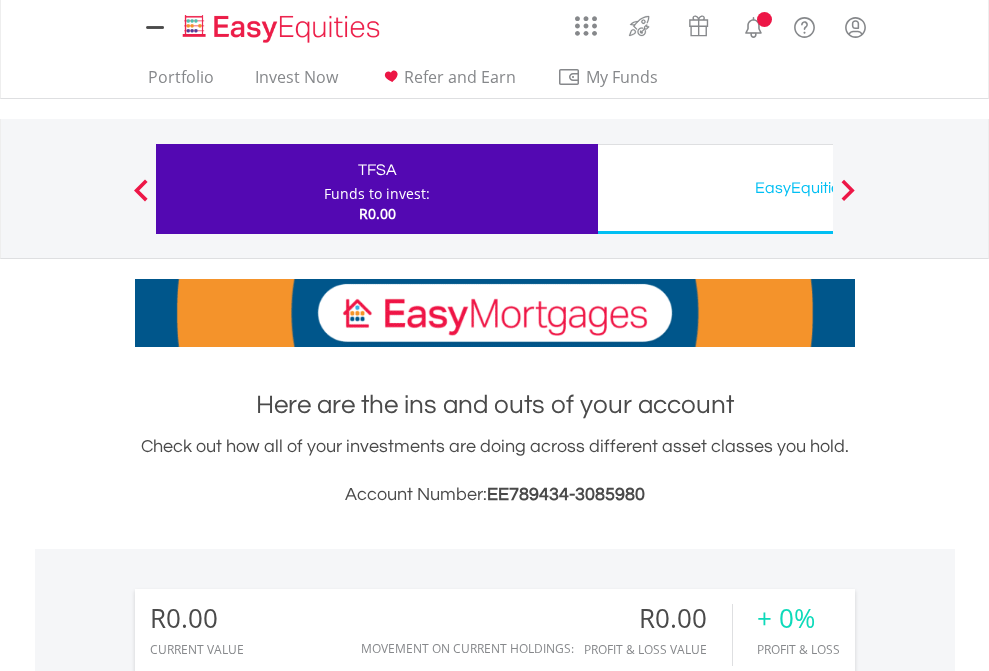 scroll, scrollTop: 0, scrollLeft: 0, axis: both 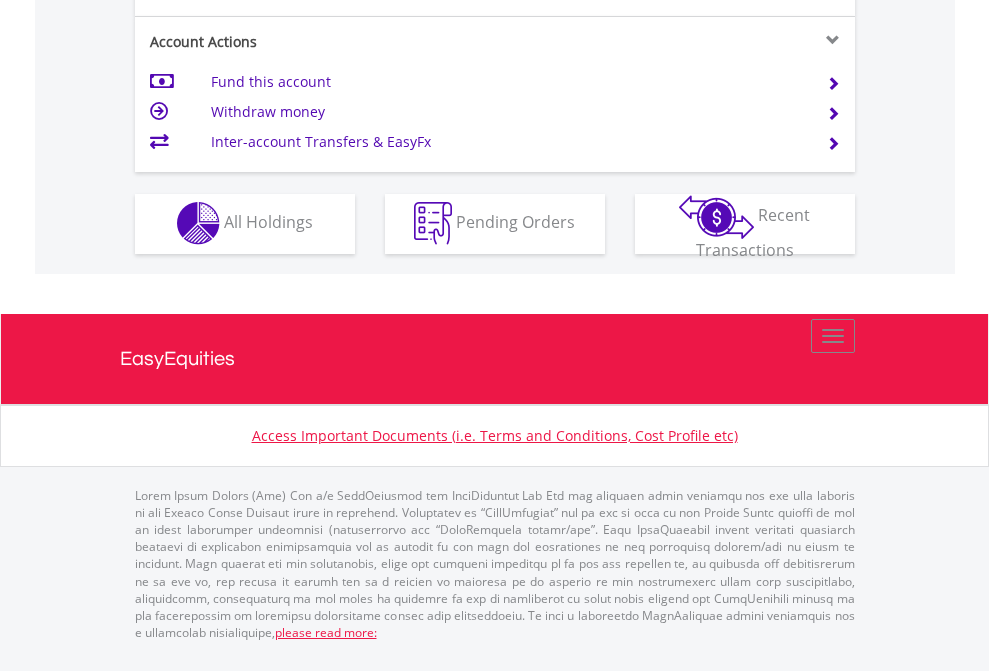 click on "Investment types" at bounding box center [706, -353] 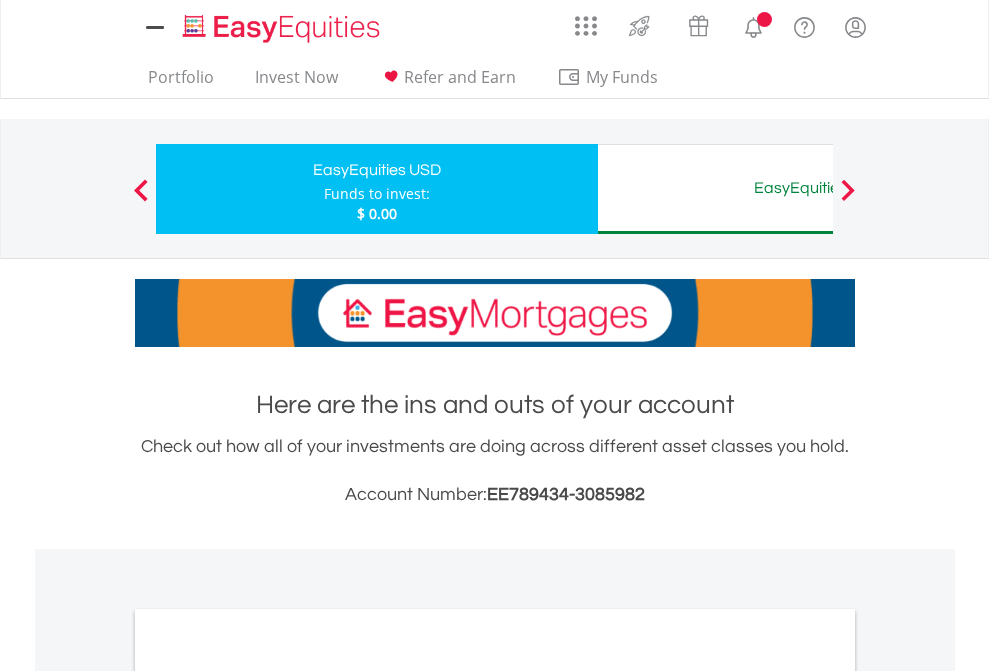 scroll, scrollTop: 0, scrollLeft: 0, axis: both 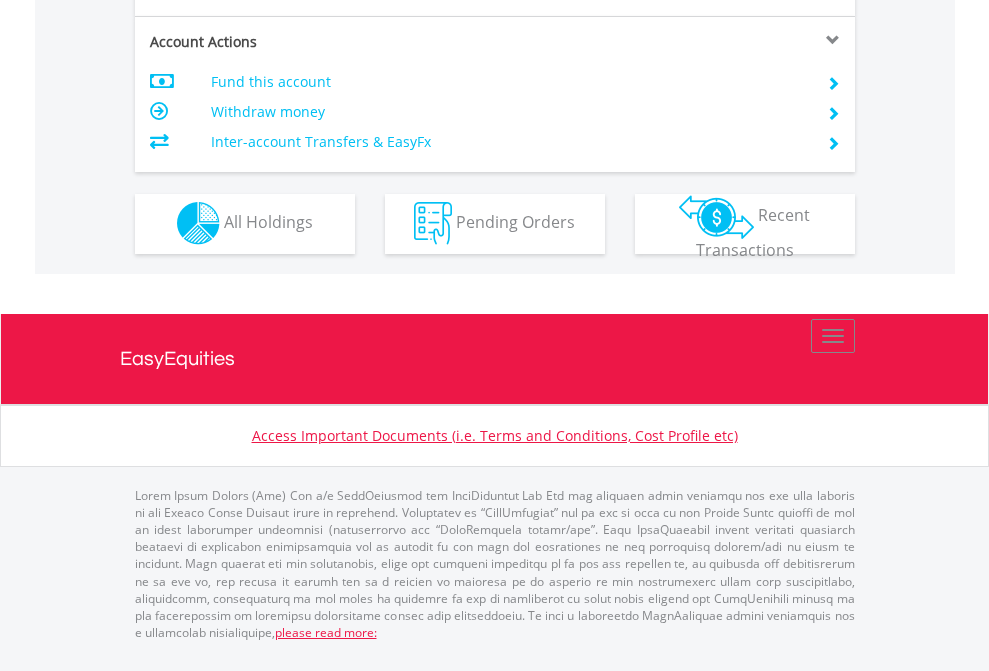 click on "Investment types" at bounding box center [706, -353] 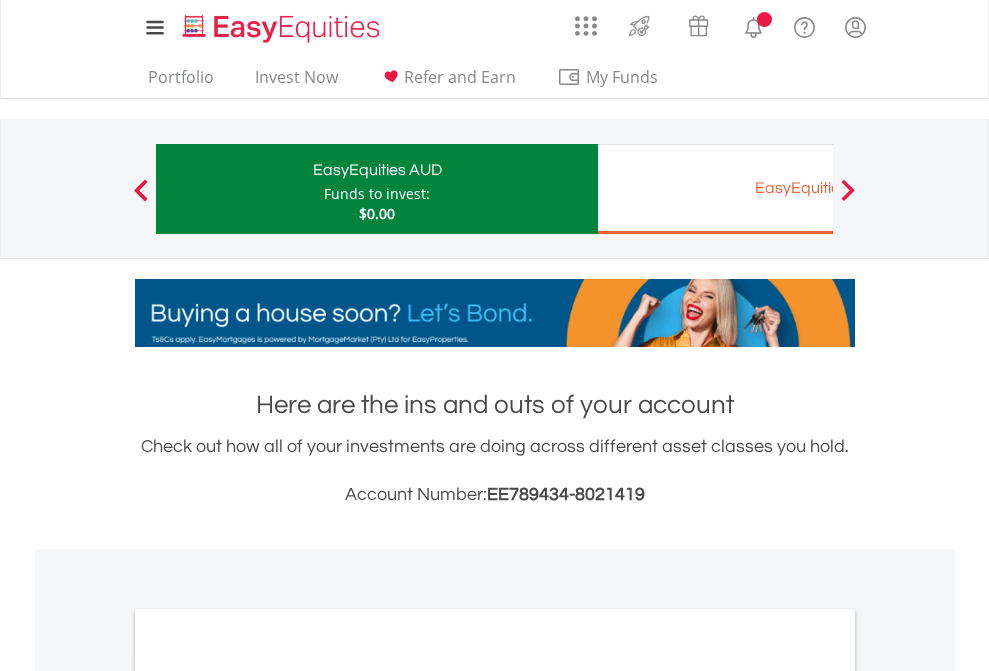 scroll, scrollTop: 0, scrollLeft: 0, axis: both 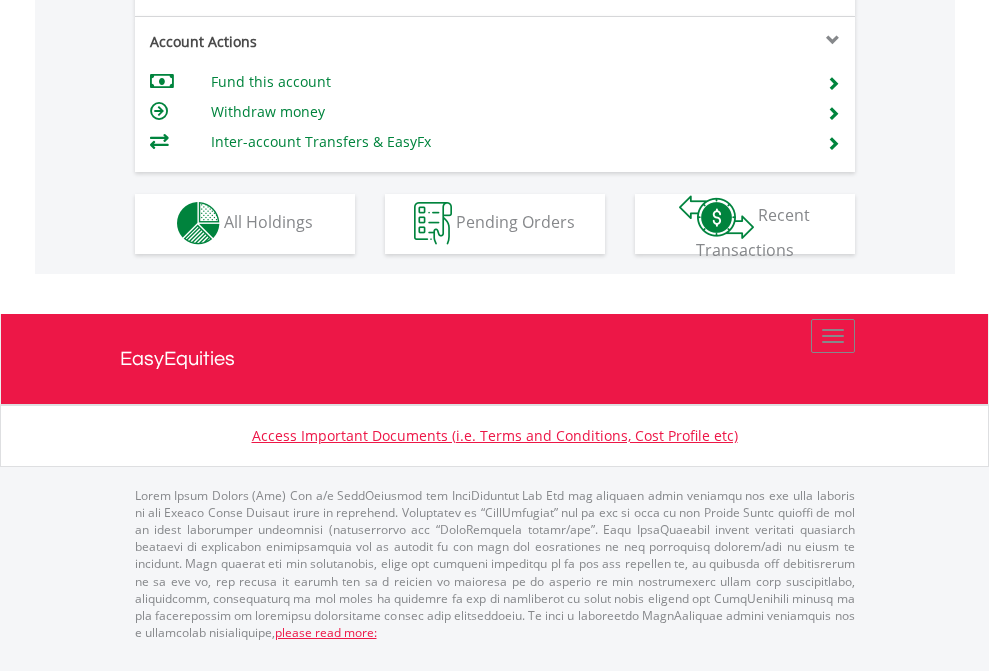 click on "Investment types" at bounding box center (706, -353) 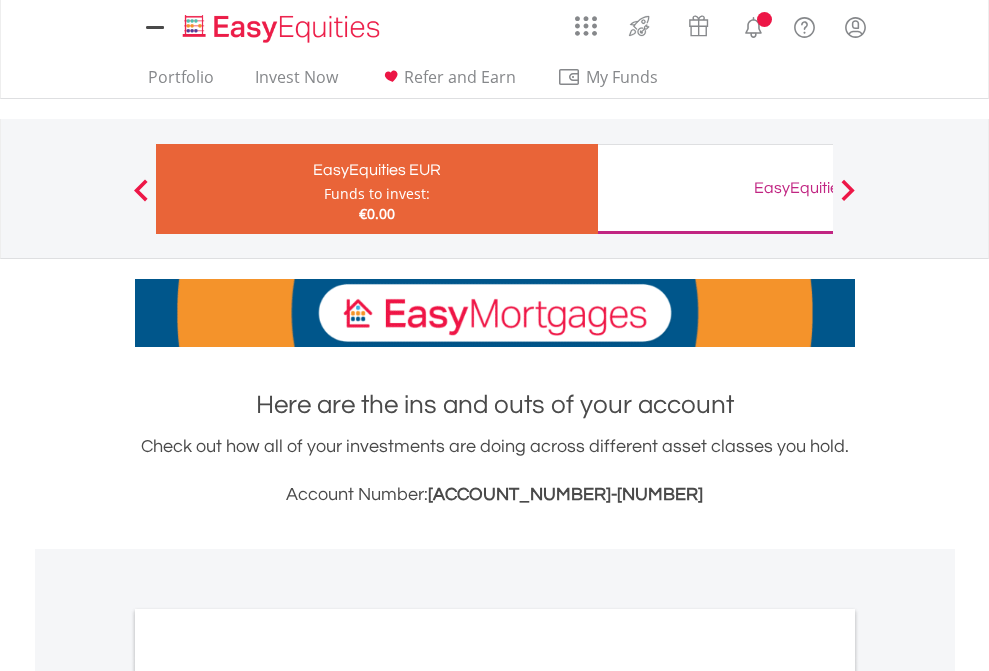 scroll, scrollTop: 0, scrollLeft: 0, axis: both 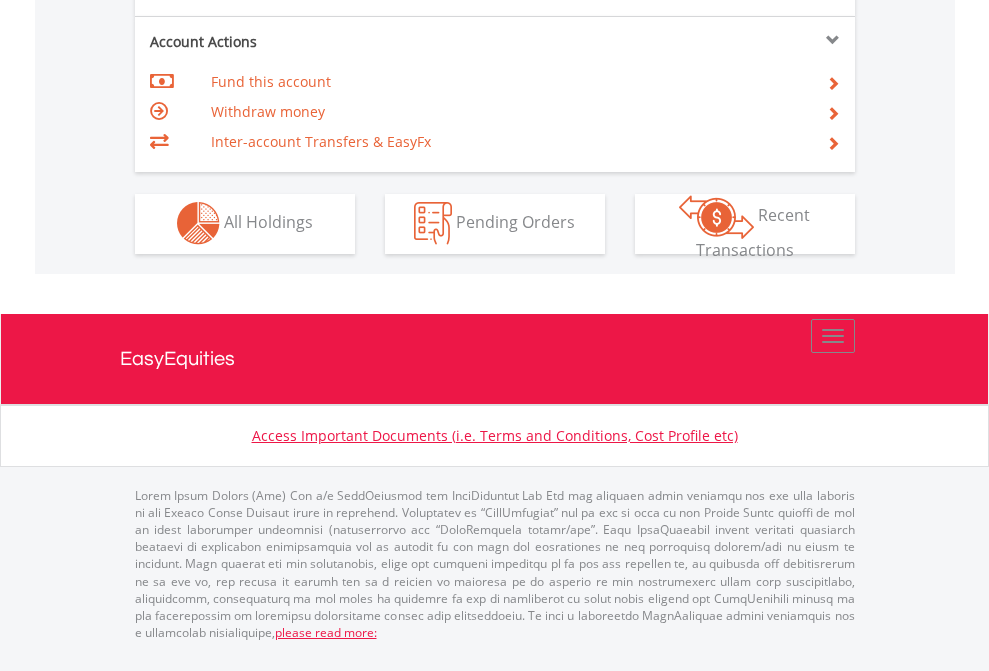 click on "Investment types" at bounding box center [706, -353] 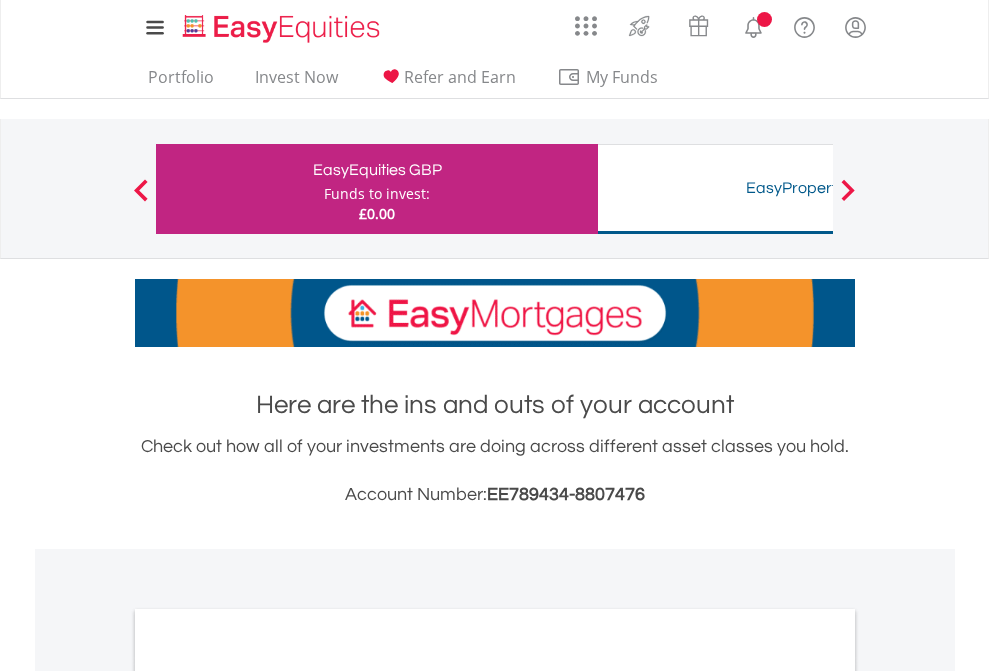 scroll, scrollTop: 0, scrollLeft: 0, axis: both 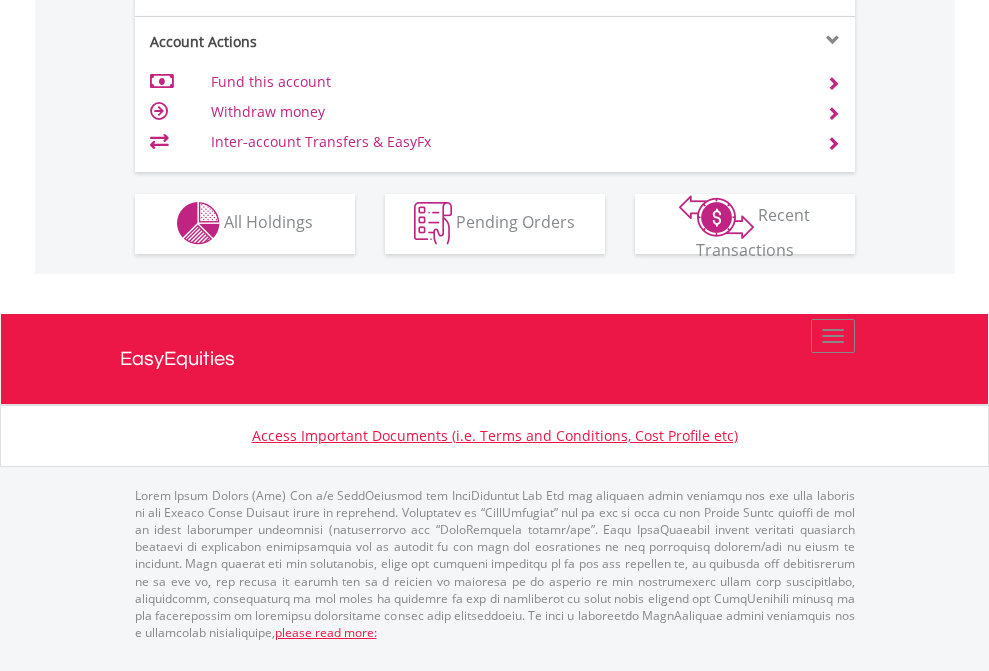 click on "Investment types" at bounding box center (706, -353) 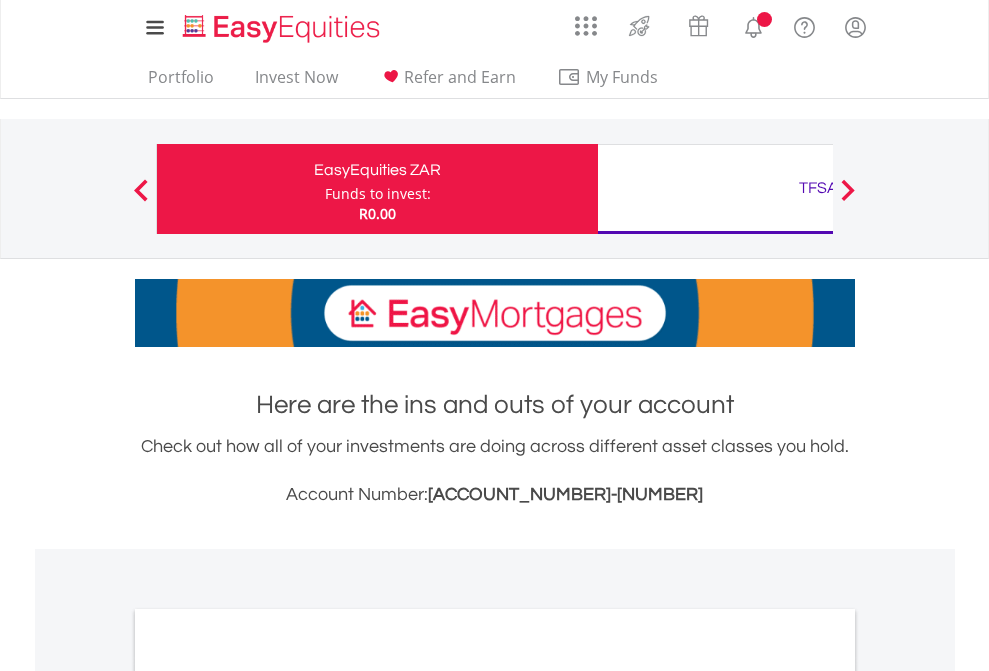 scroll, scrollTop: 0, scrollLeft: 0, axis: both 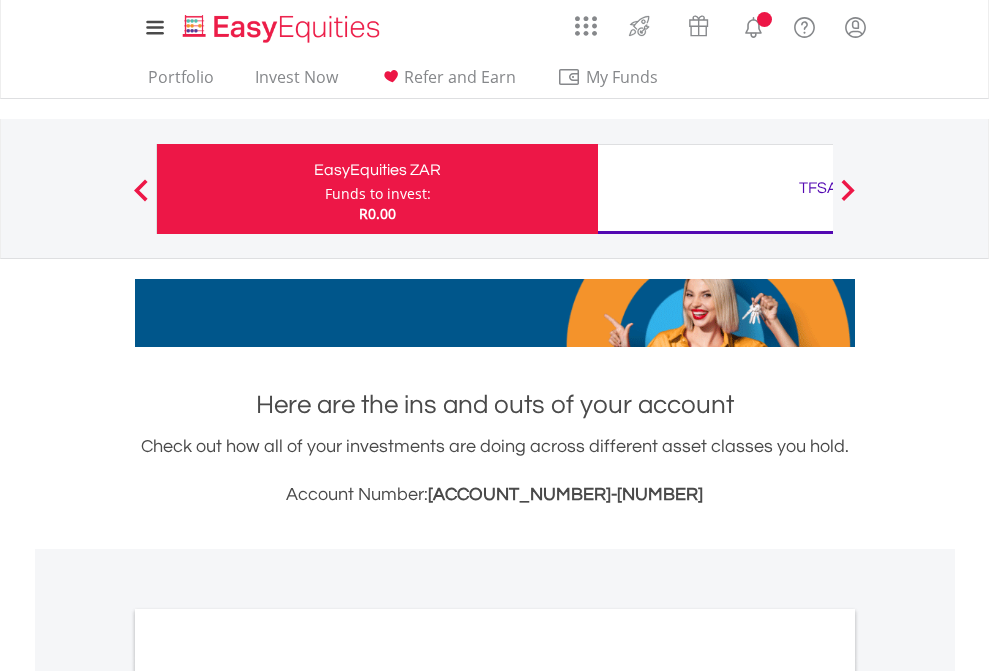 click on "All Holdings" at bounding box center (268, 1096) 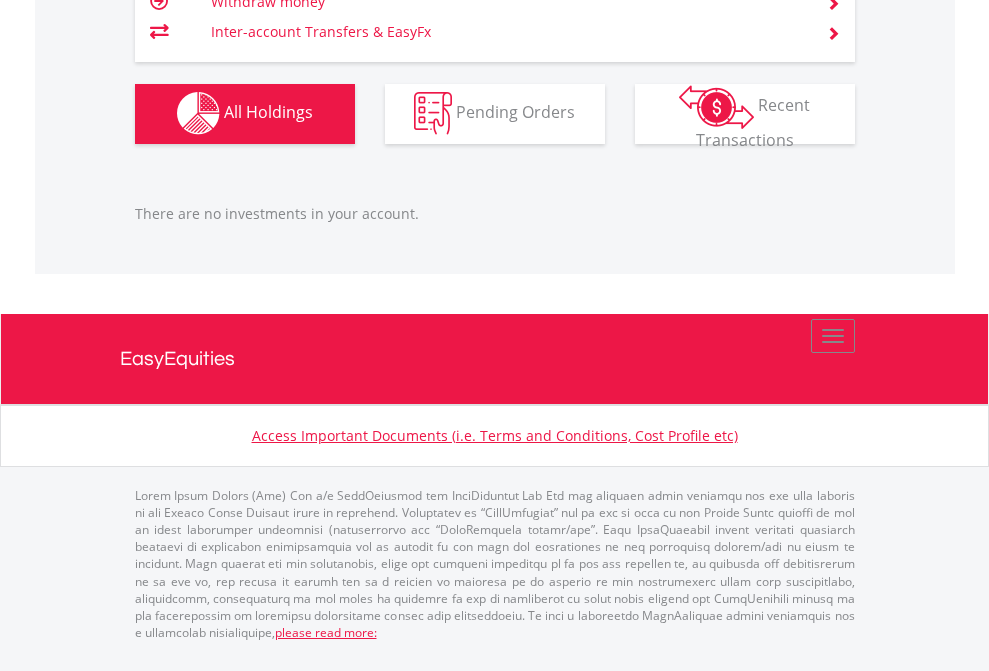 scroll, scrollTop: 1980, scrollLeft: 0, axis: vertical 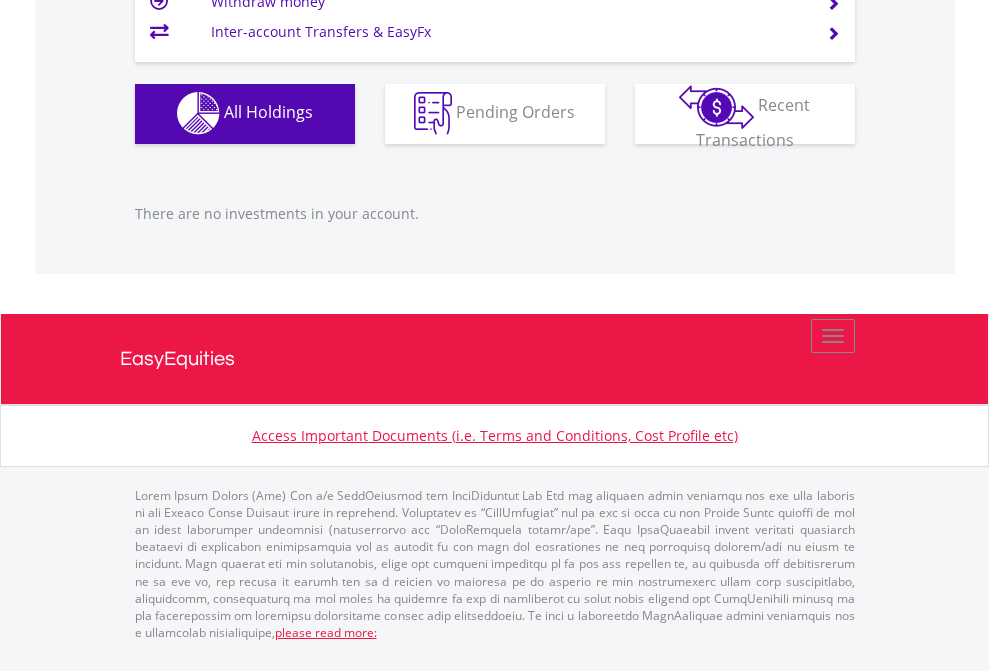 click on "EasyEquities USD" at bounding box center [818, -1142] 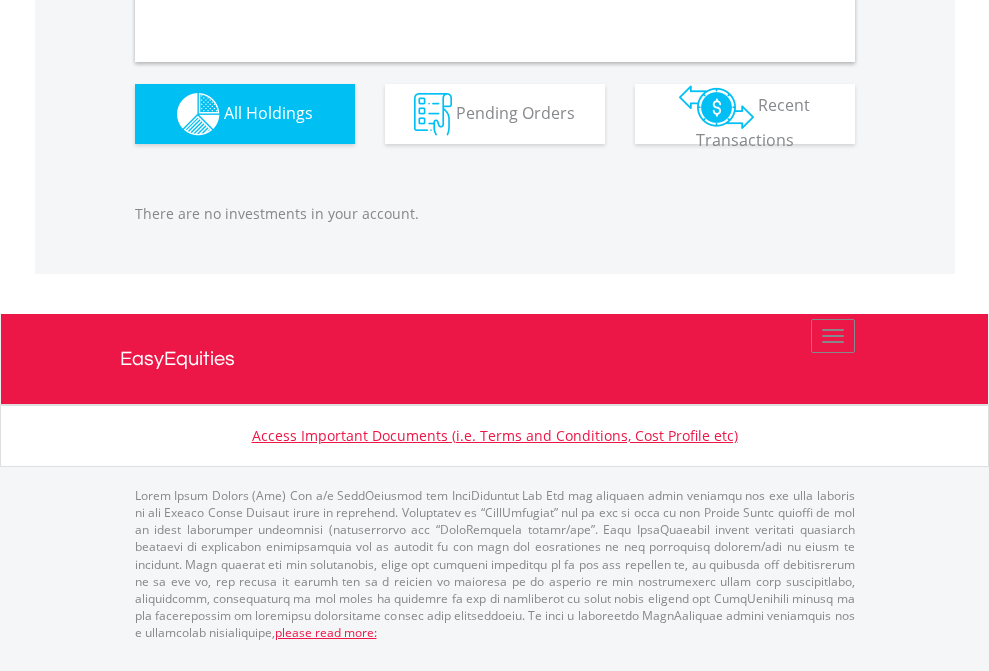 scroll, scrollTop: 1980, scrollLeft: 0, axis: vertical 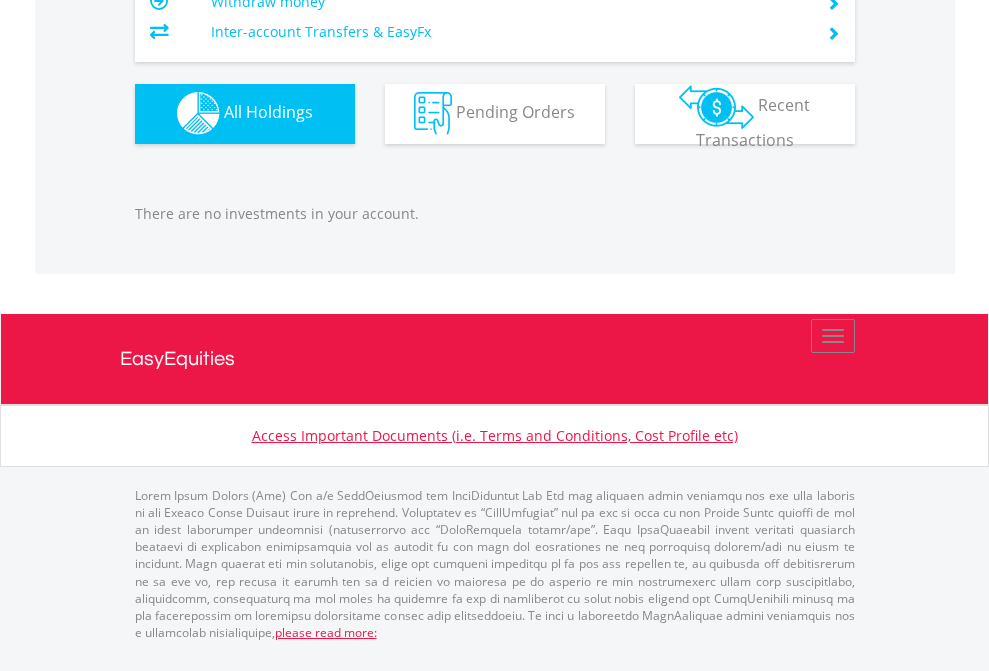 click on "EasyEquities AUD" at bounding box center (818, -1142) 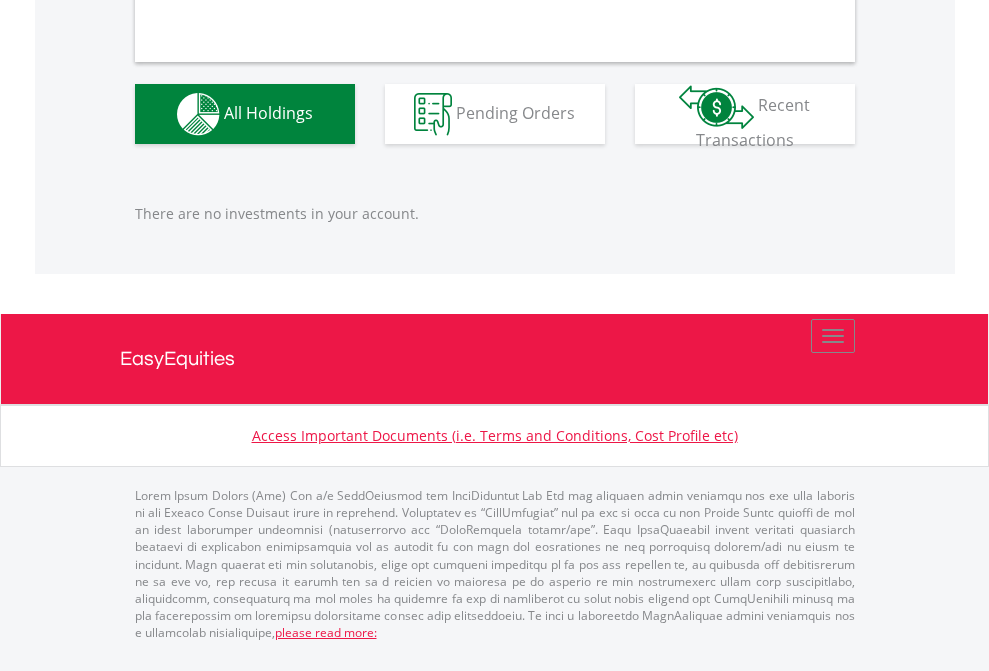 scroll, scrollTop: 1980, scrollLeft: 0, axis: vertical 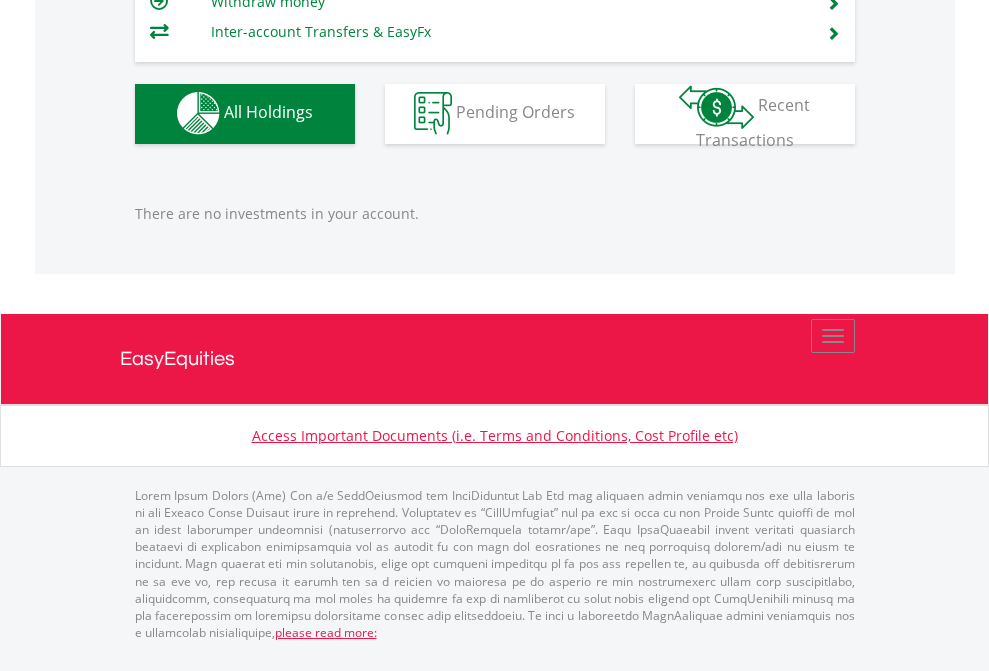 click on "EasyEquities EUR" at bounding box center (818, -1142) 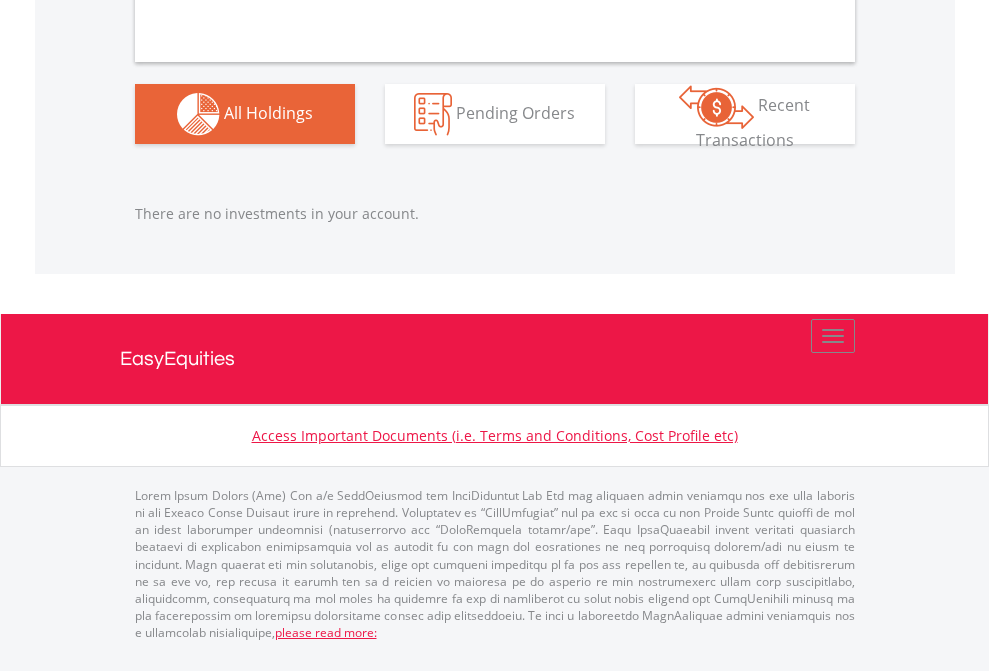 scroll, scrollTop: 1980, scrollLeft: 0, axis: vertical 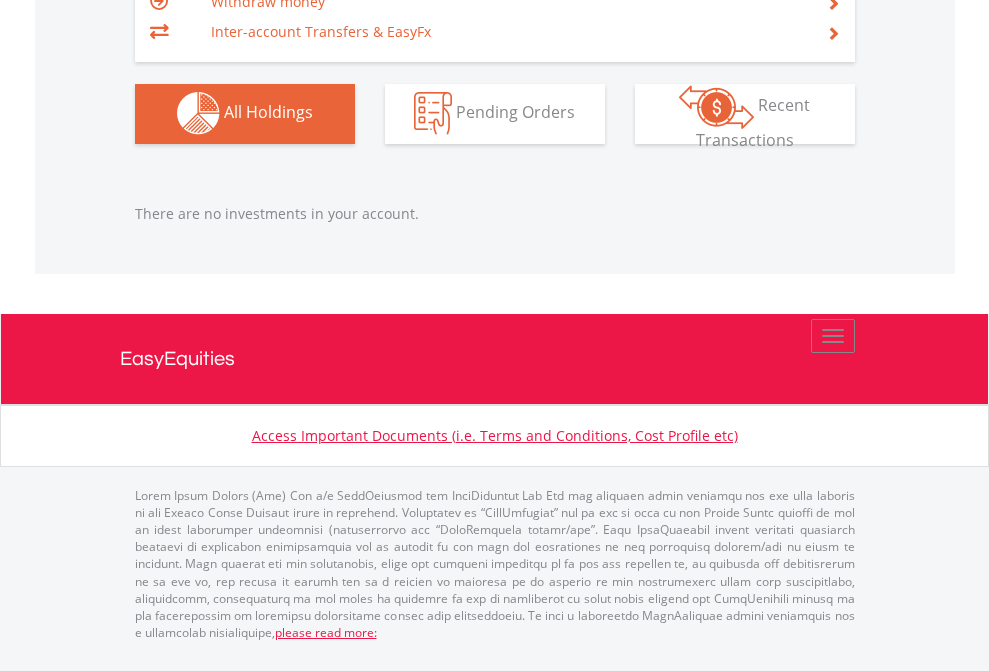 click on "EasyEquities GBP" at bounding box center [818, -1142] 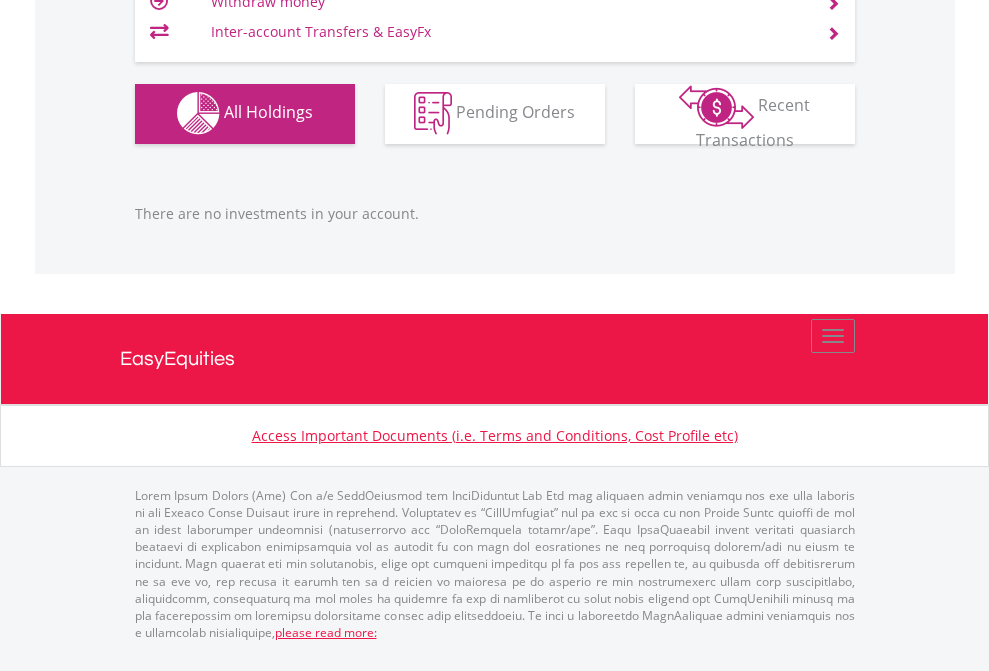 scroll, scrollTop: 1980, scrollLeft: 0, axis: vertical 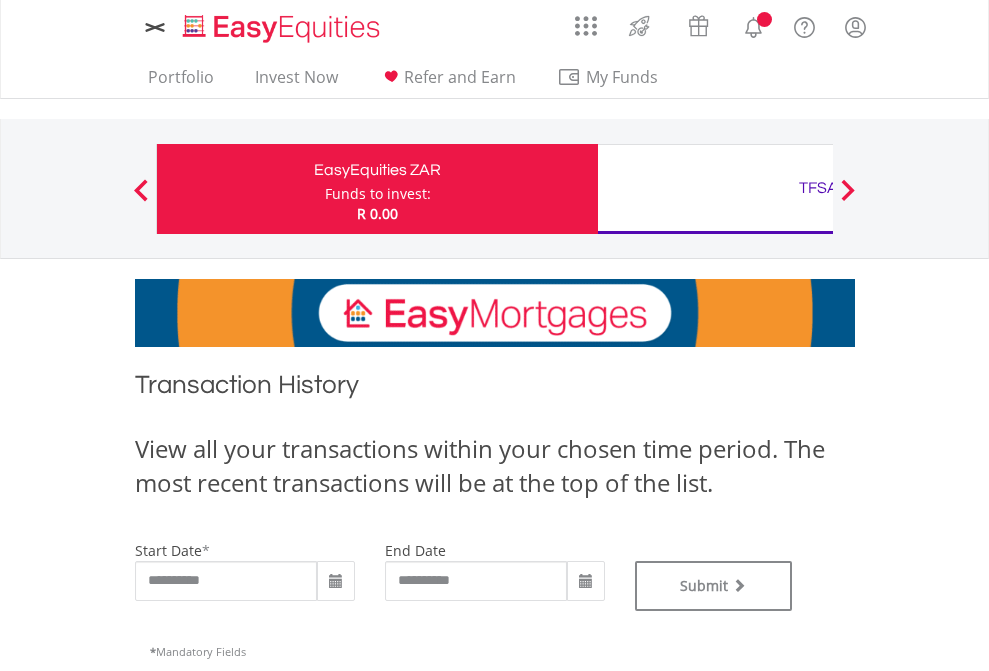 type on "**********" 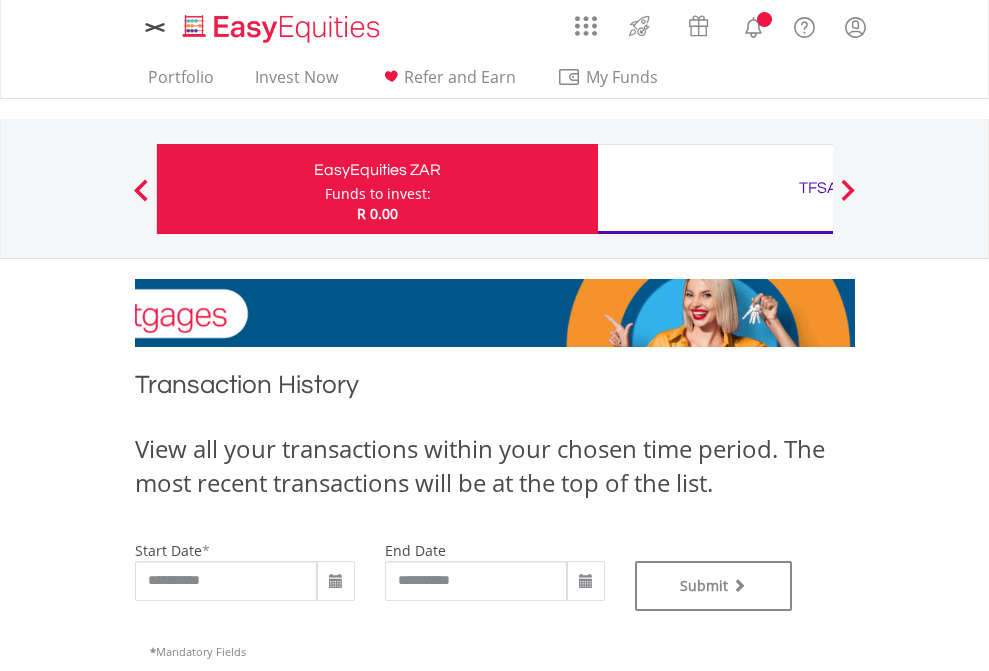 type on "**********" 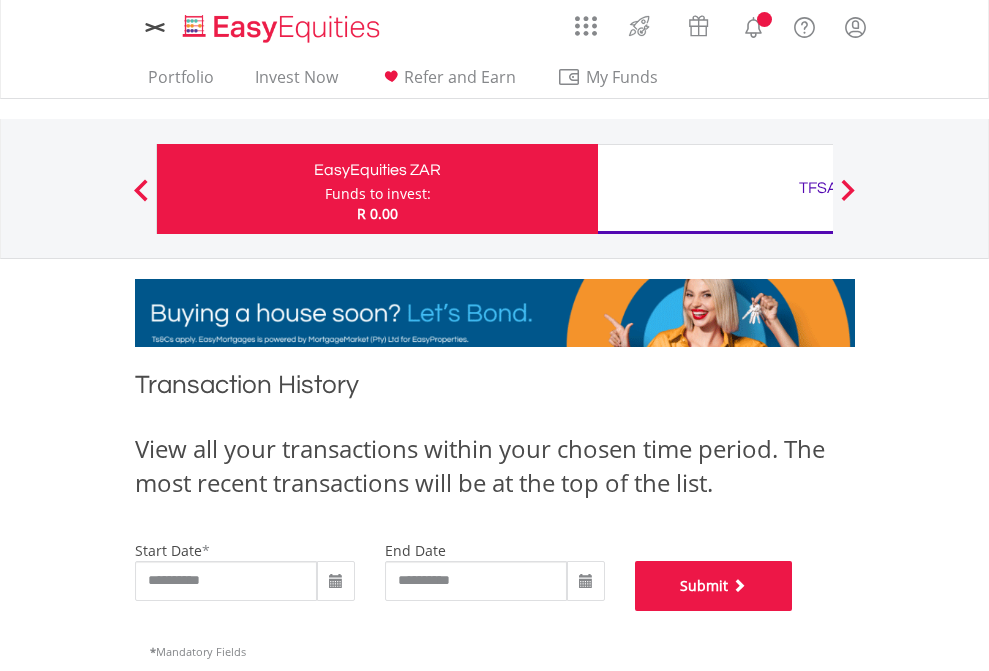 click on "Submit" at bounding box center [714, 586] 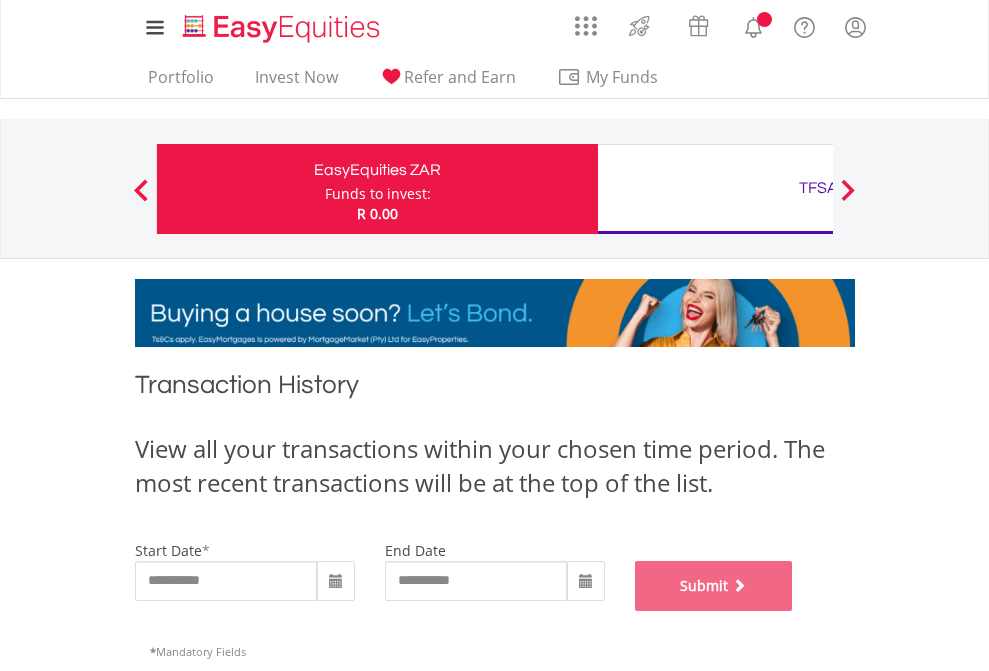 scroll, scrollTop: 811, scrollLeft: 0, axis: vertical 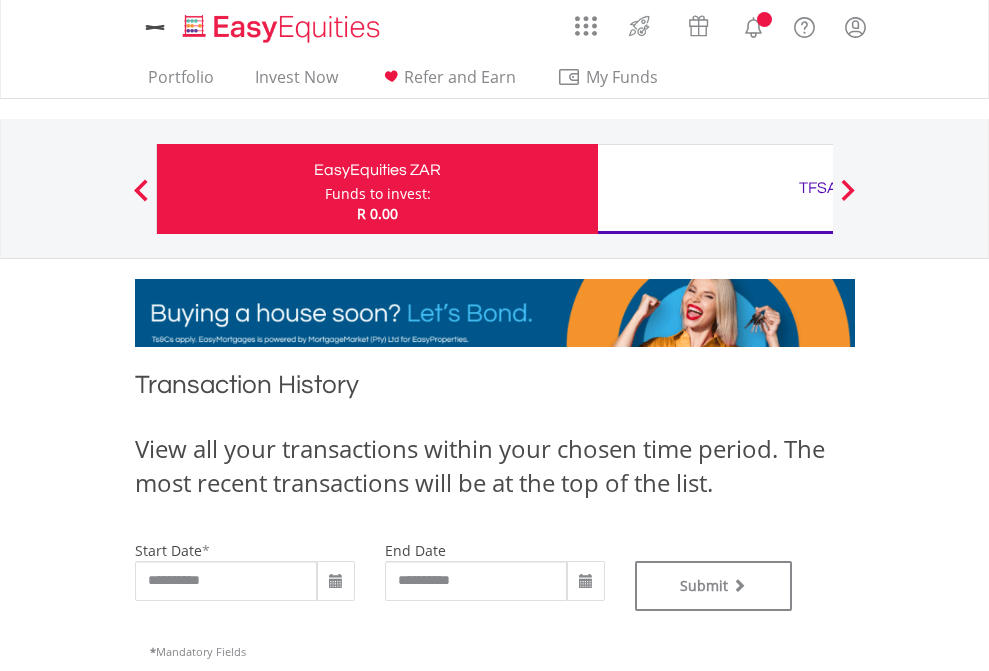 click on "TFSA" at bounding box center [818, 188] 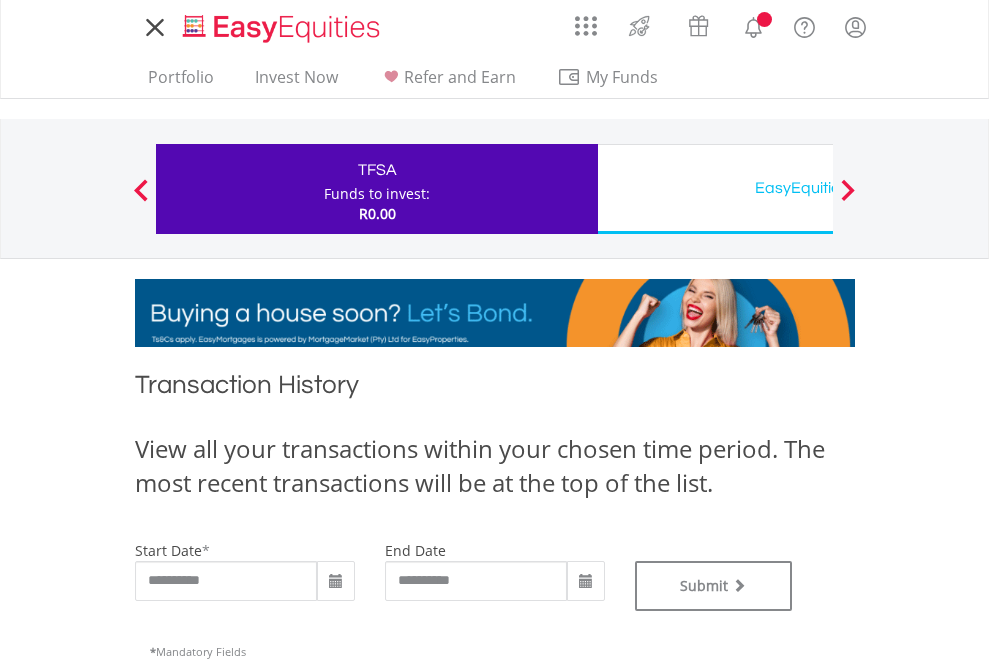 scroll, scrollTop: 0, scrollLeft: 0, axis: both 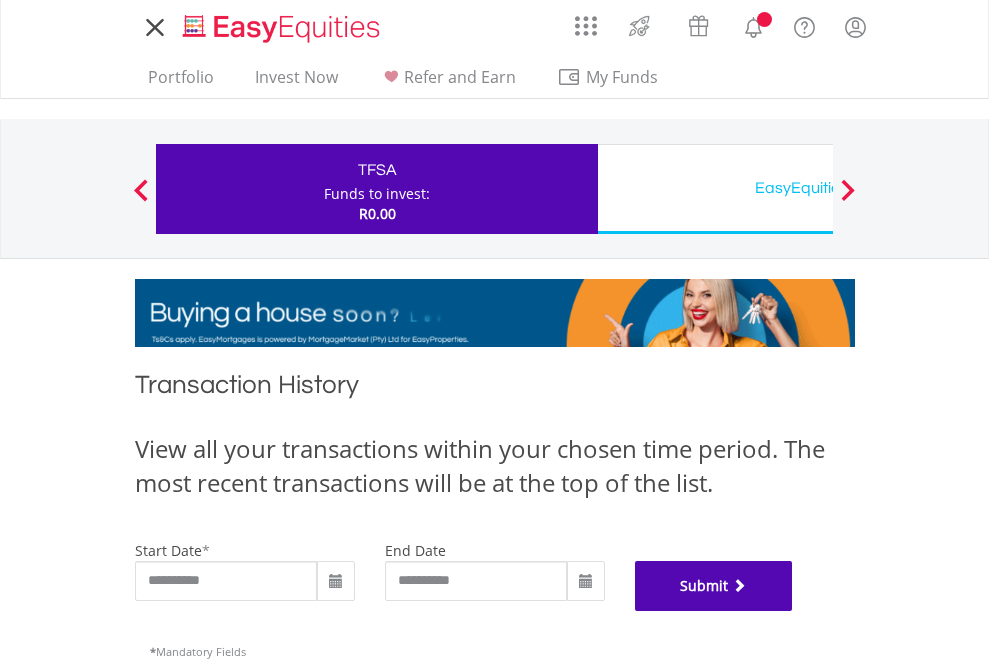 click on "Submit" at bounding box center [714, 586] 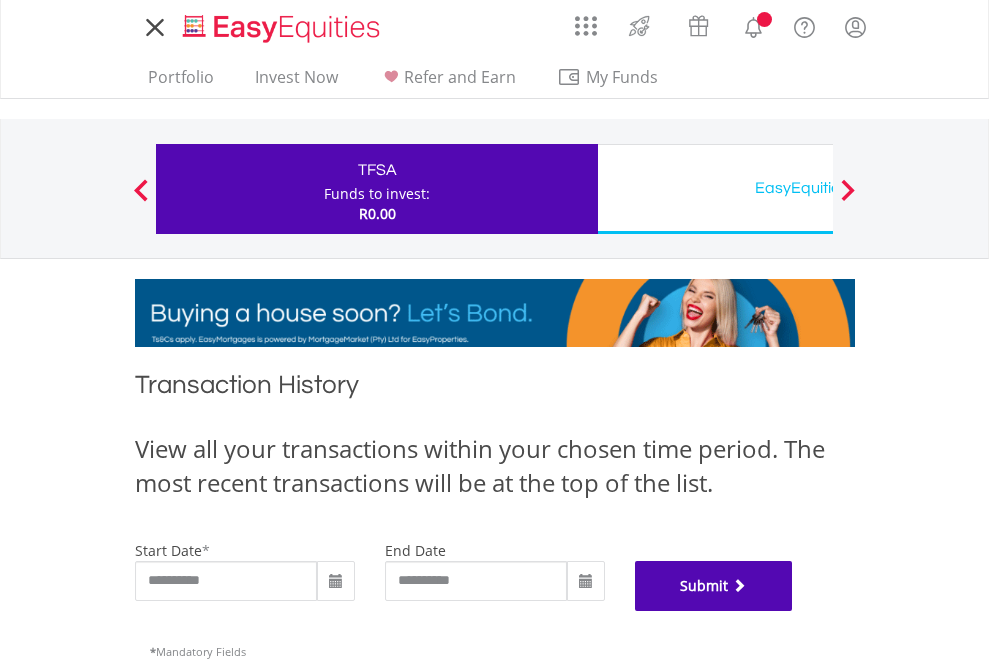 scroll, scrollTop: 811, scrollLeft: 0, axis: vertical 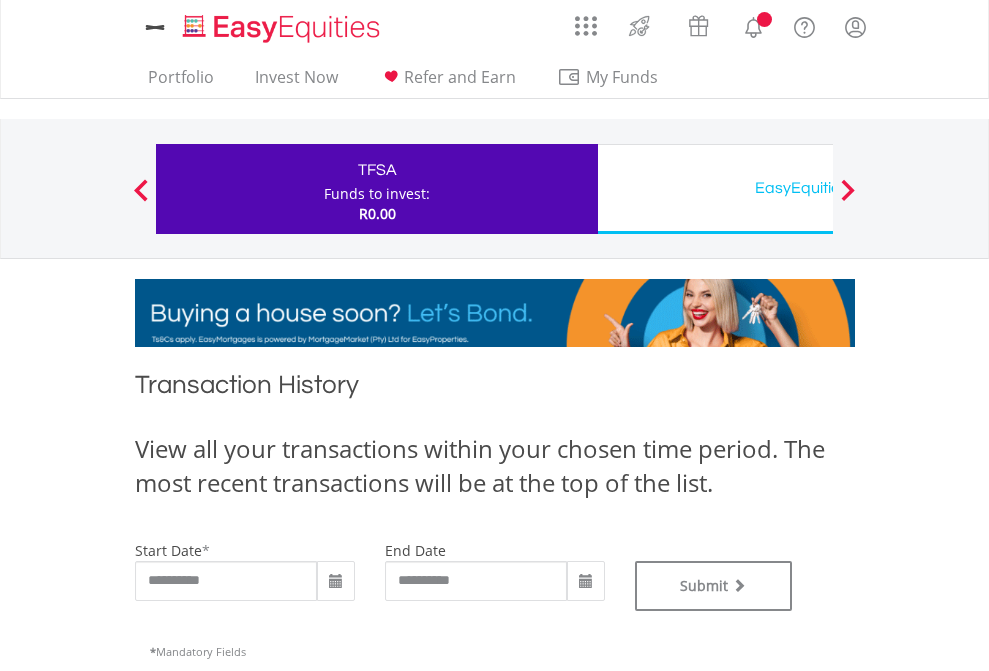 click on "EasyEquities USD" at bounding box center [818, 188] 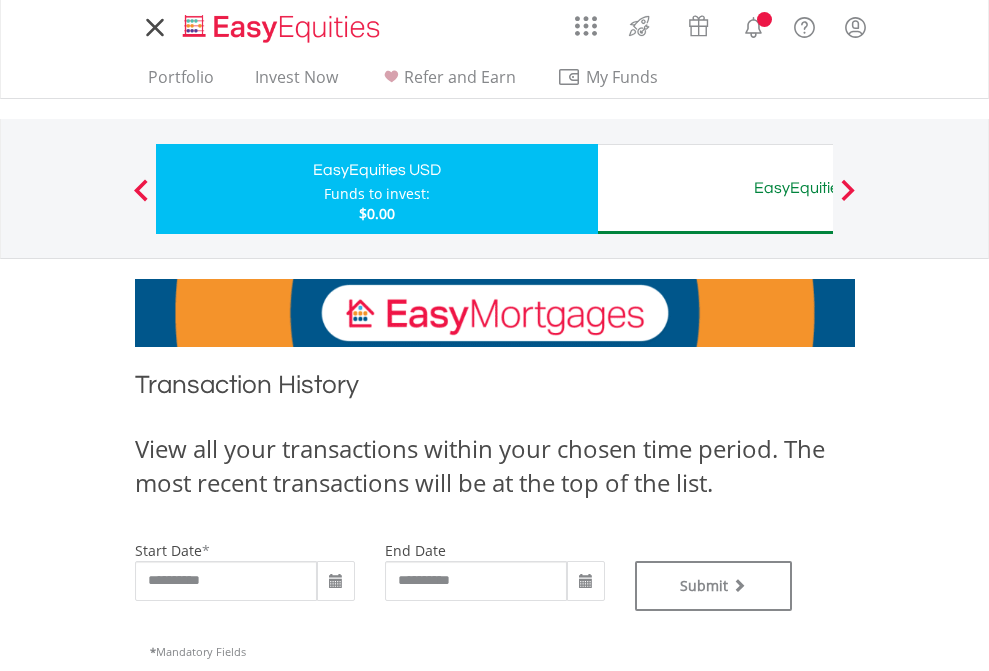 scroll, scrollTop: 0, scrollLeft: 0, axis: both 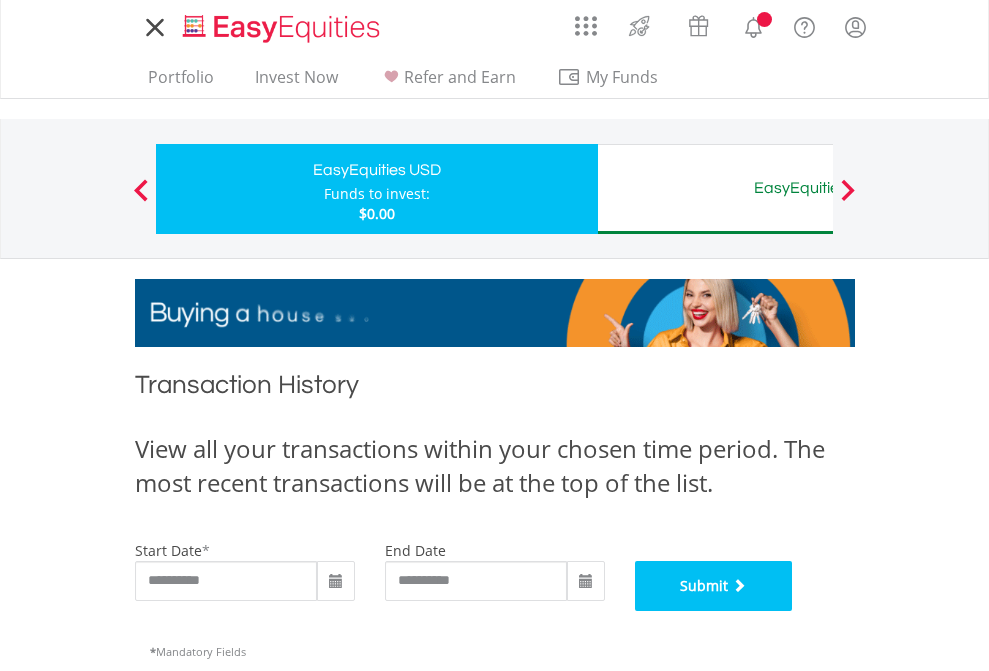 click on "Submit" at bounding box center [714, 586] 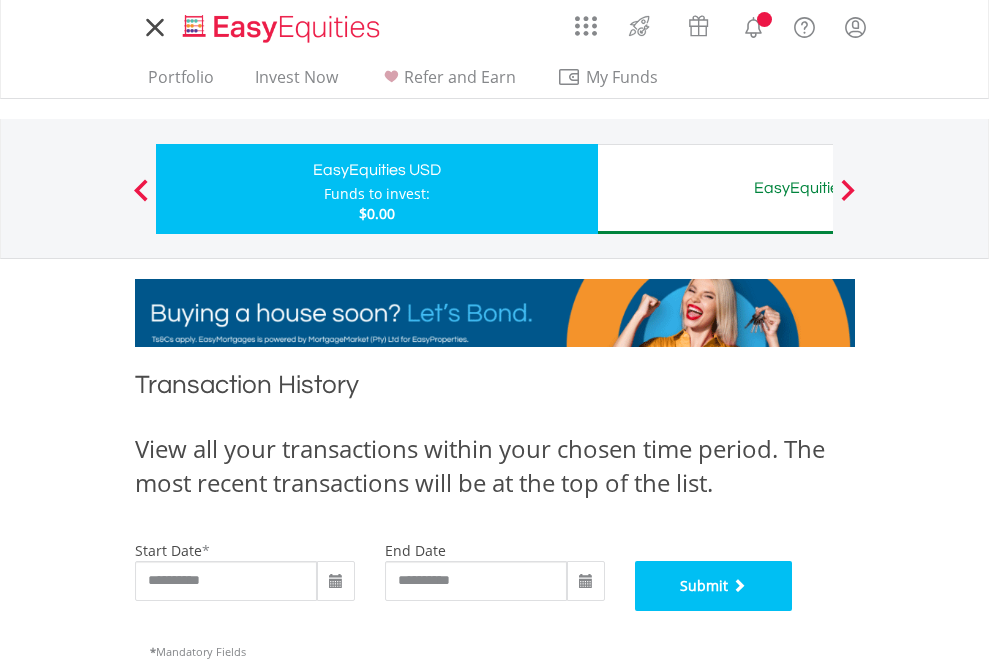scroll, scrollTop: 811, scrollLeft: 0, axis: vertical 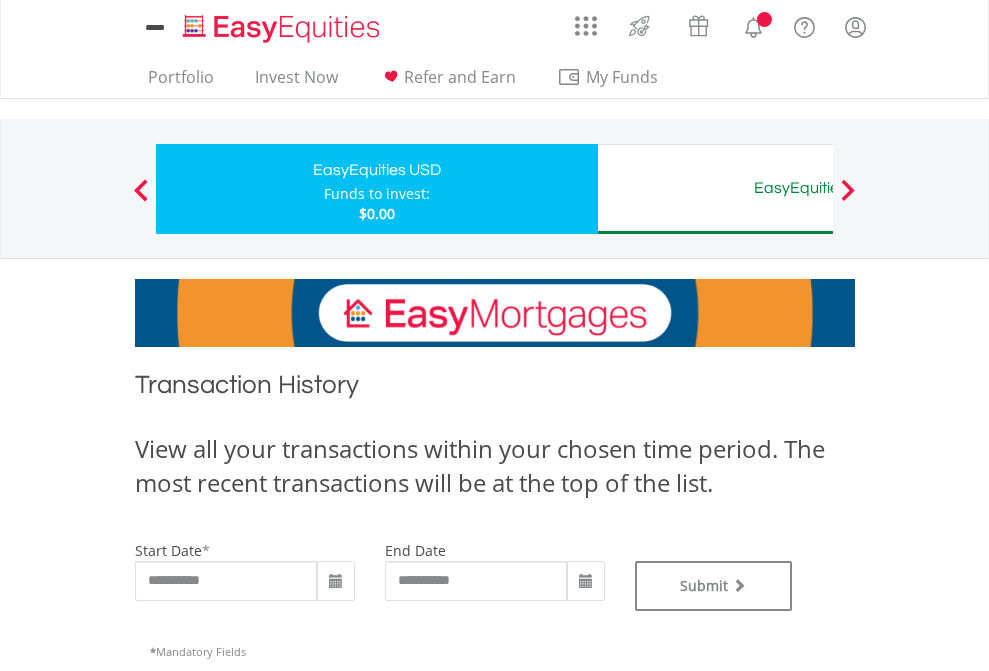 click on "EasyEquities AUD" at bounding box center [818, 188] 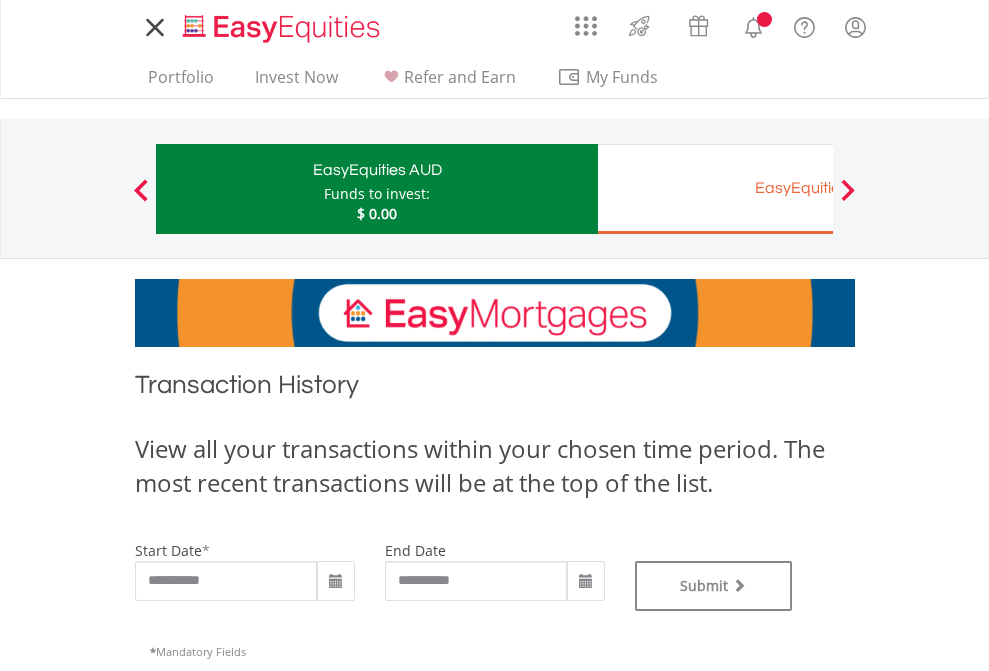 scroll, scrollTop: 0, scrollLeft: 0, axis: both 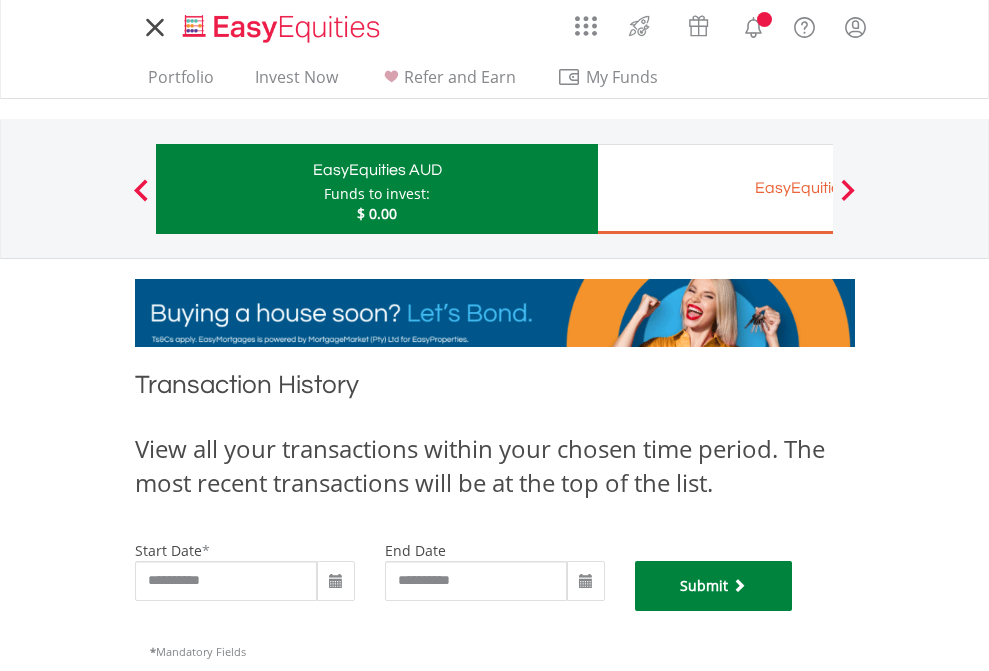 click on "Submit" at bounding box center [714, 586] 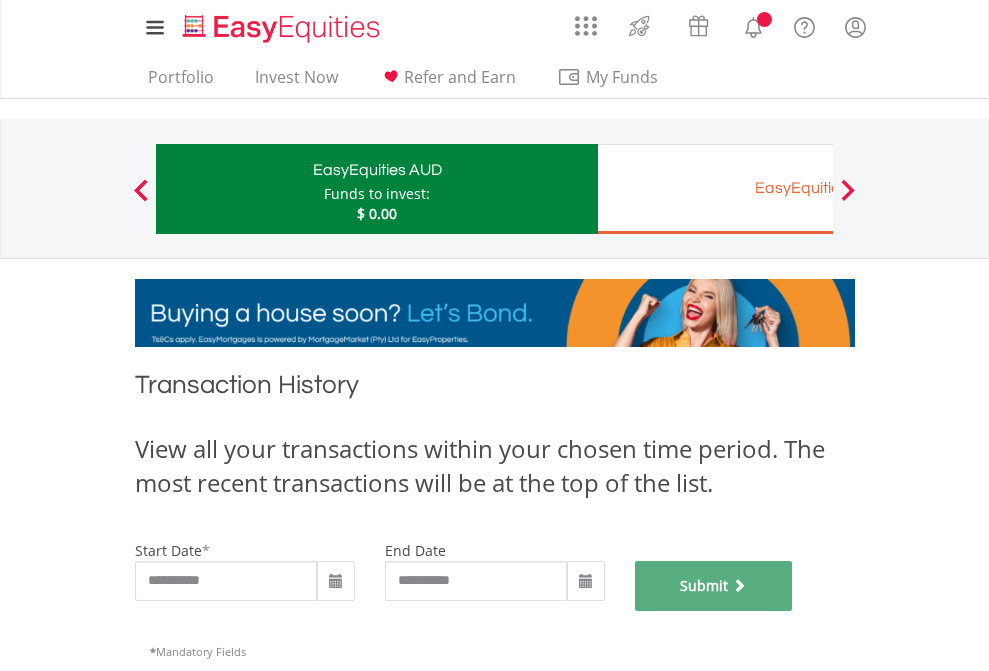 scroll, scrollTop: 811, scrollLeft: 0, axis: vertical 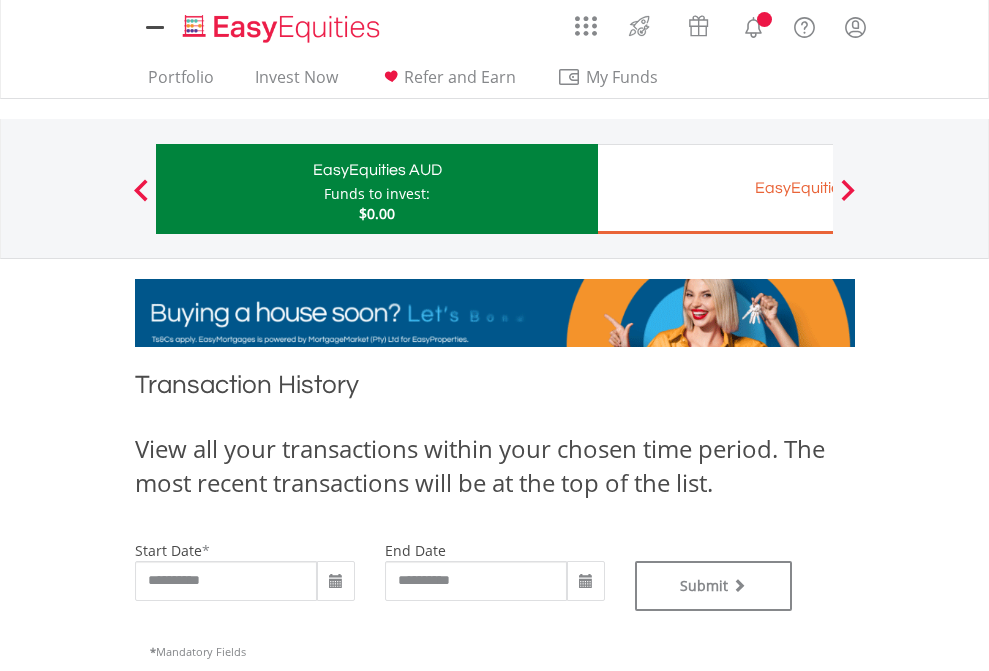 click on "EasyEquities EUR" at bounding box center (818, 188) 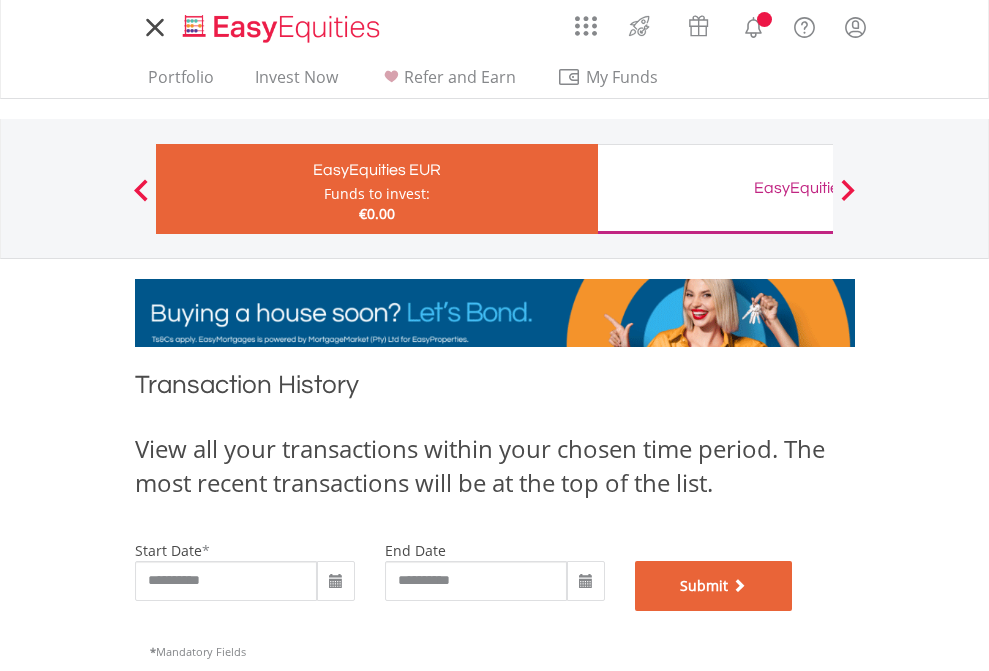 click on "Submit" at bounding box center (714, 586) 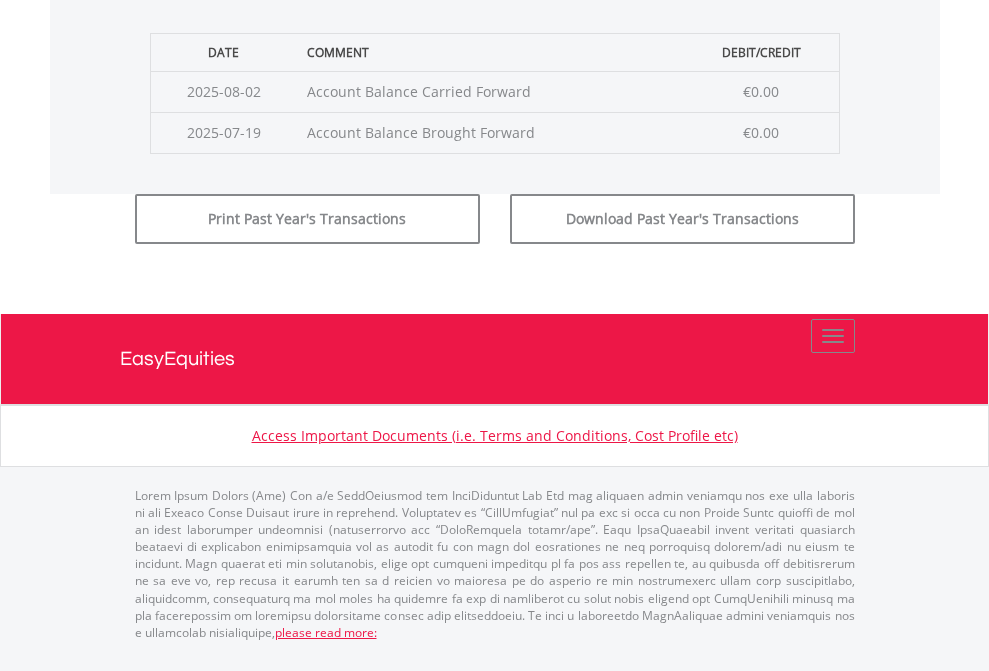 scroll, scrollTop: 811, scrollLeft: 0, axis: vertical 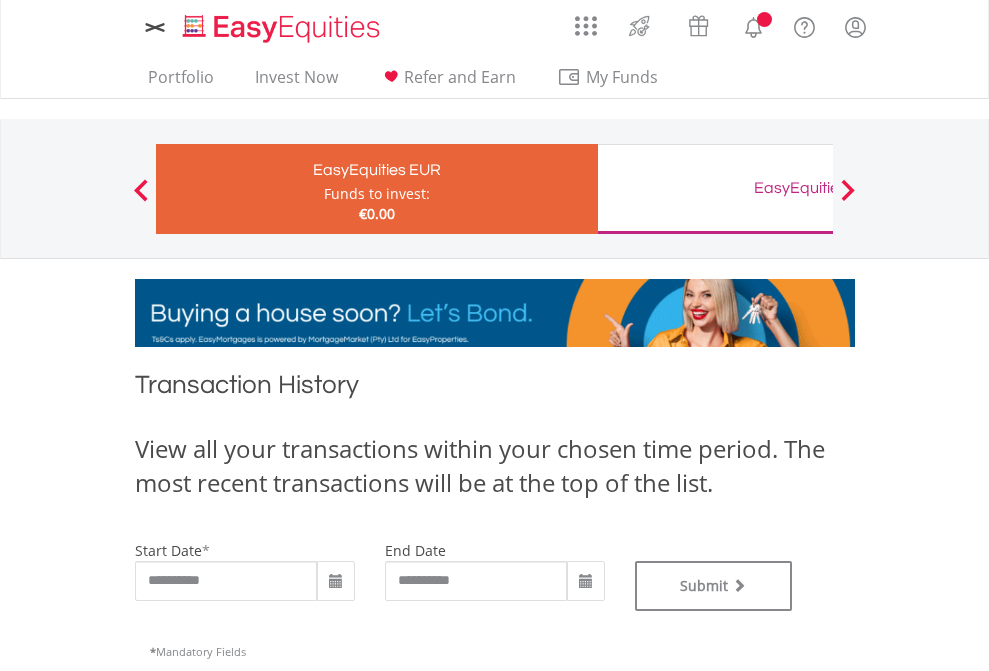 click on "EasyEquities GBP" at bounding box center [818, 188] 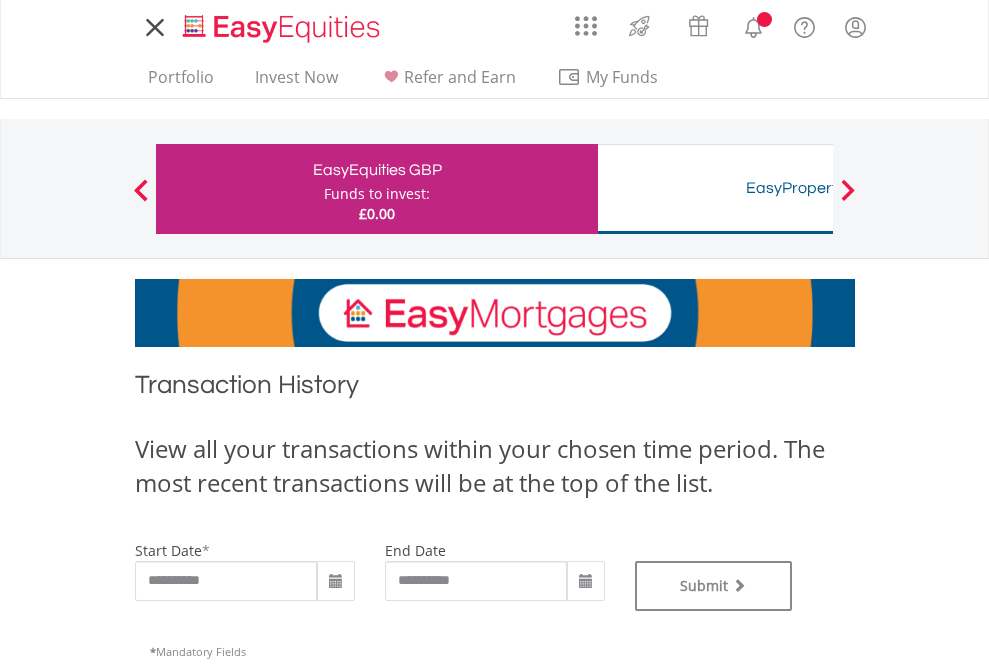 scroll, scrollTop: 0, scrollLeft: 0, axis: both 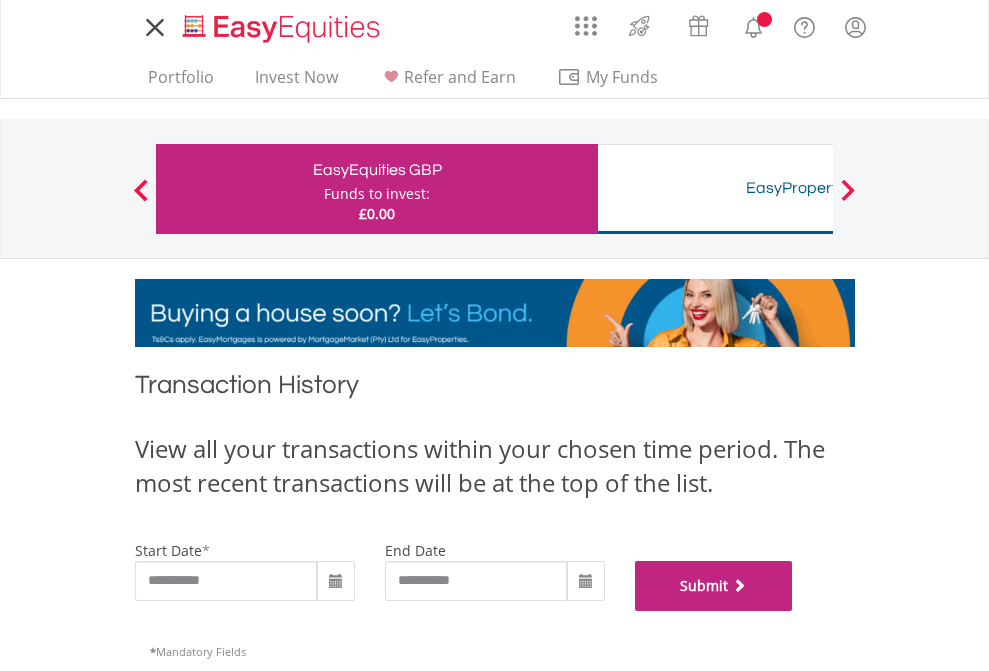 click on "Submit" at bounding box center [714, 586] 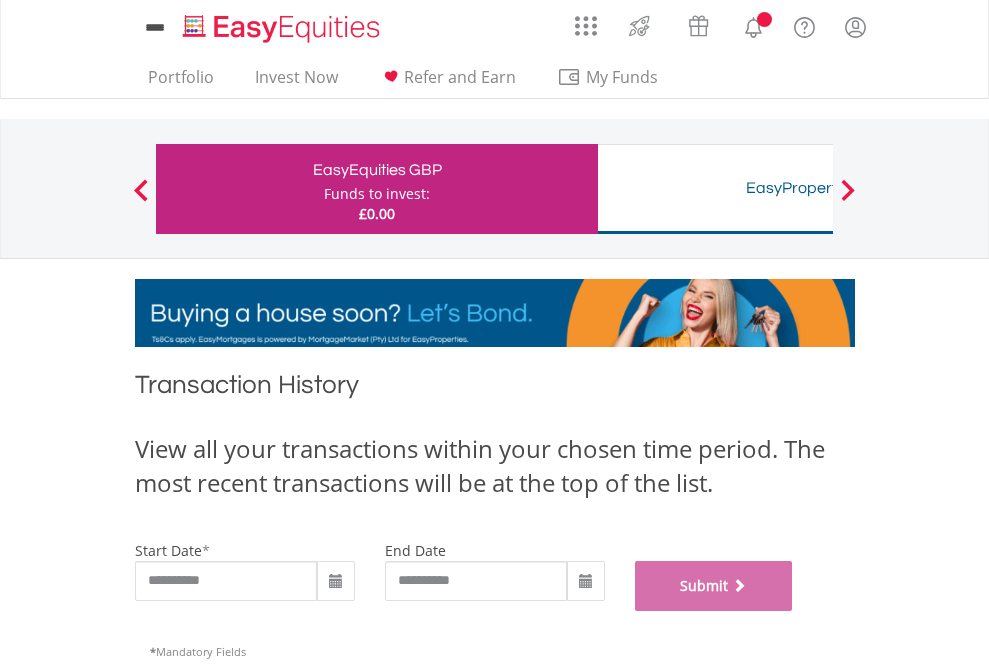 scroll, scrollTop: 811, scrollLeft: 0, axis: vertical 